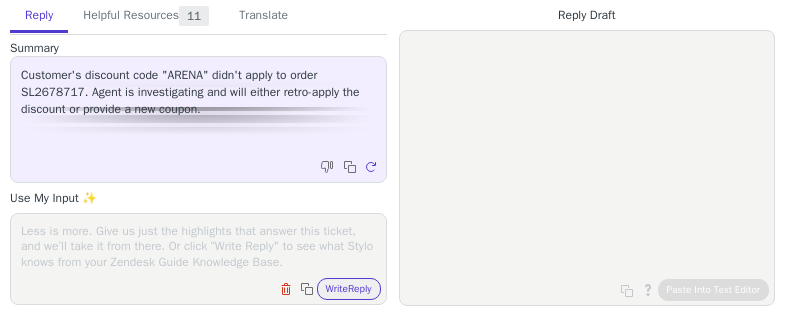 scroll, scrollTop: 0, scrollLeft: 0, axis: both 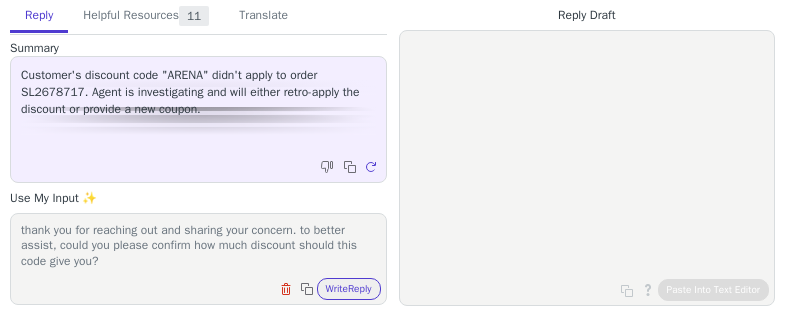 click on "thank you for reaching out and sharing your concern. to better assist, could you please confirm how much discount should this code give you?" at bounding box center (198, 246) 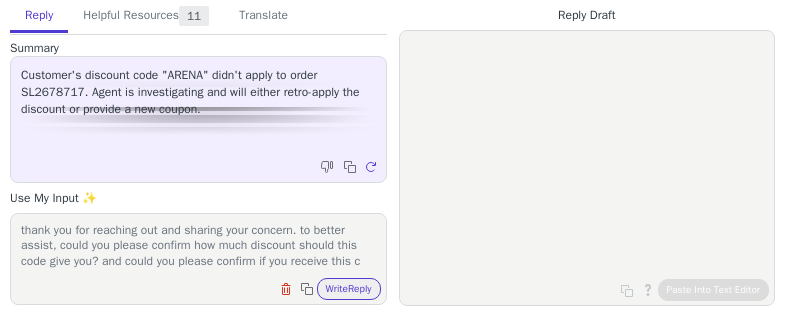 scroll, scrollTop: 16, scrollLeft: 0, axis: vertical 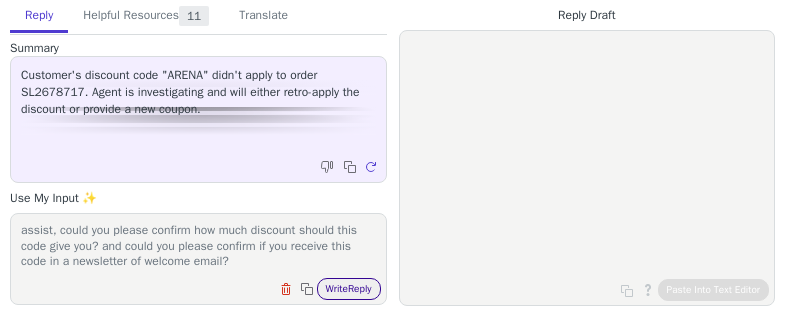 type on "thank you for reaching out and sharing your concern. to better assist, could you please confirm how much discount should this code give you? and could you please confirm if you receive this code in a newsletter of welcome email?" 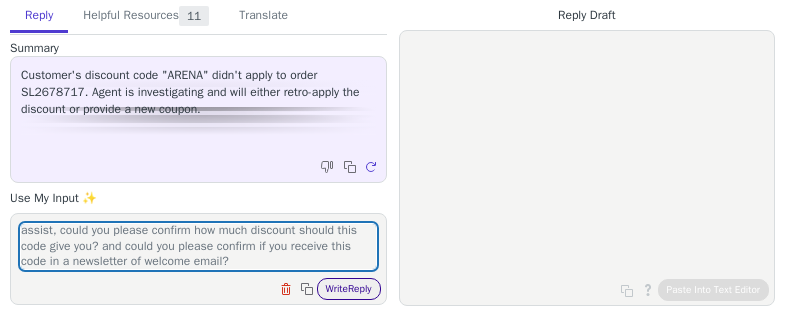 click on "Write  Reply" at bounding box center [349, 289] 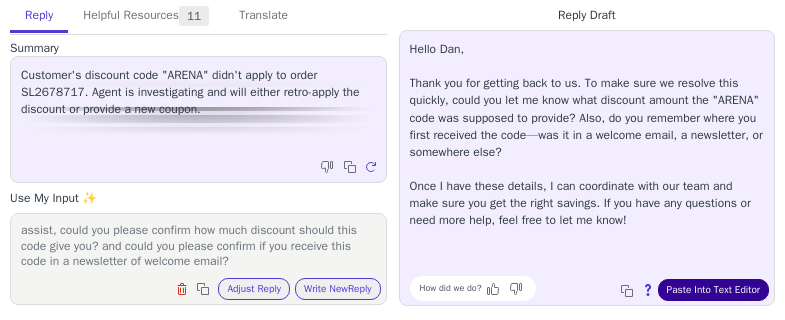click on "Paste Into Text Editor" at bounding box center [713, 290] 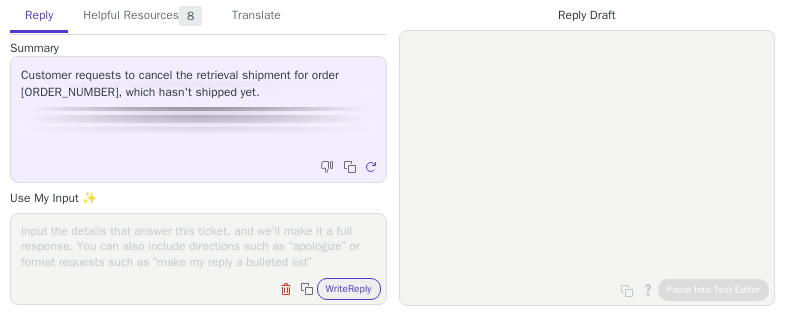 scroll, scrollTop: 0, scrollLeft: 0, axis: both 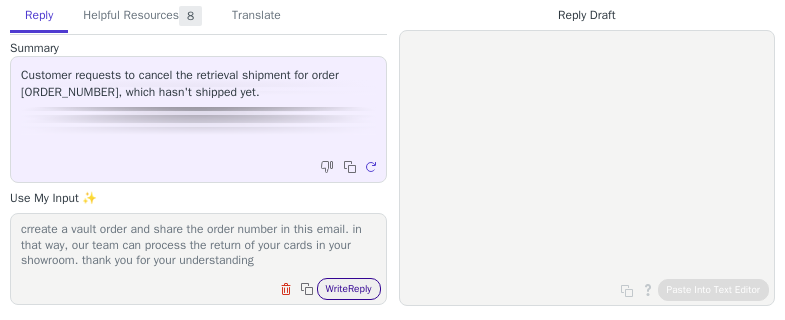 type on "thank you for reaching out and sharing your concern. i have forwarded your request to the relevant team to cancel your retrieval order. for us to return your cards into your showroom. please crreate a vault order and share the order number in this email. in that way, our team can process the return of your cards in your showroom. thank you for your understanding" 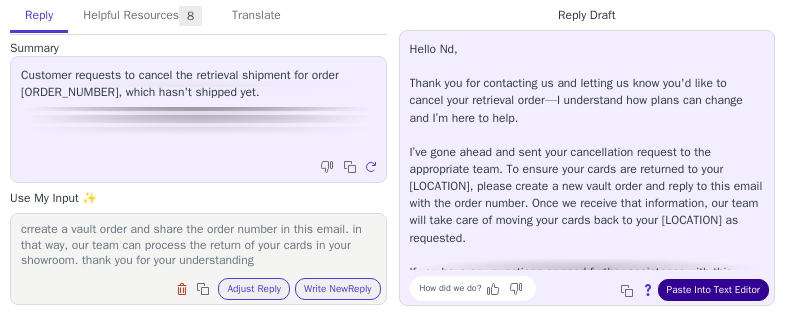drag, startPoint x: 728, startPoint y: 281, endPoint x: 715, endPoint y: 282, distance: 13.038404 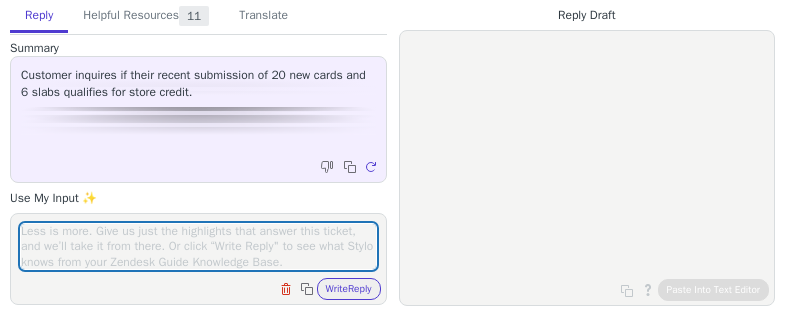 scroll, scrollTop: 0, scrollLeft: 0, axis: both 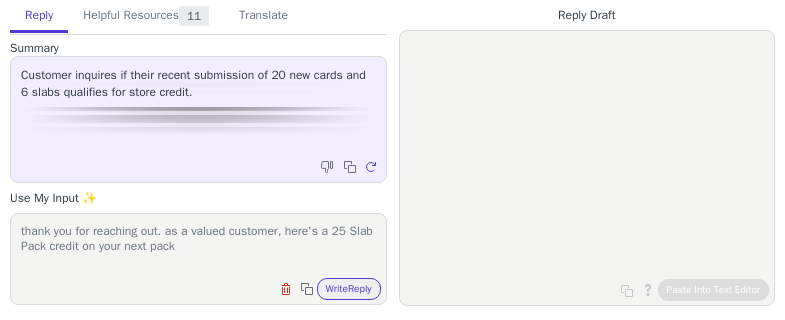 click on "thank you for reaching out. as a valued customer, here's a 25 Slab Pack credit on your next pack" at bounding box center [198, 246] 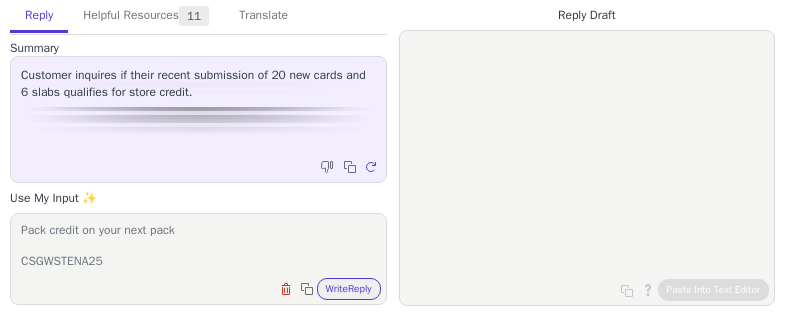 click on "thank you for reaching out. as a valued customer, here's a 25 Slab Pack credit on your next pack
CSGWSTENA25" at bounding box center [198, 246] 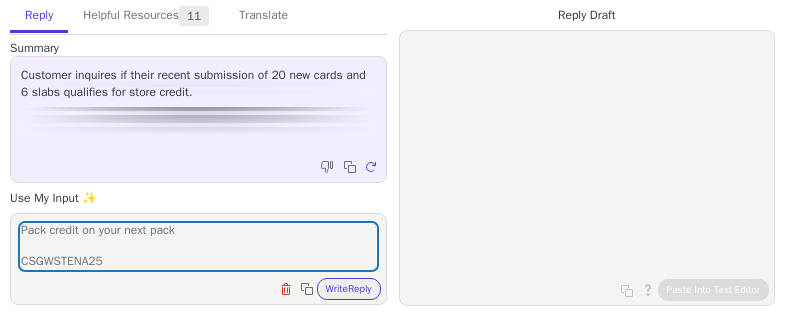 click on "thank you for reaching out. as a valued customer, here's a 25 Slab Pack credit on your next pack
CSGWSTENA25 Clear field Copy to clipboard Write  Reply" at bounding box center (198, 259) 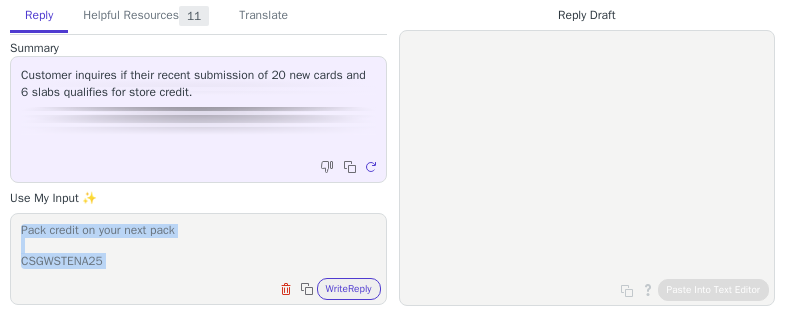 click on "thank you for reaching out. as a valued customer, here's a 25 Slab Pack credit on your next pack
CSGWSTENA25 Clear field Copy to clipboard Write  Reply" at bounding box center [198, 259] 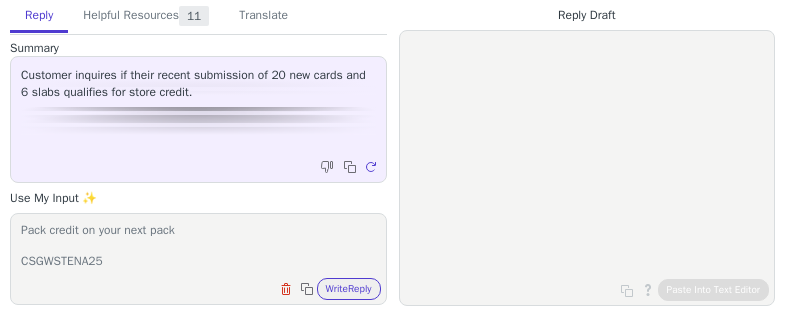 click on "thank you for reaching out. as a valued customer, here's a 25 Slab Pack credit on your next pack
CSGWSTENA25" at bounding box center [198, 246] 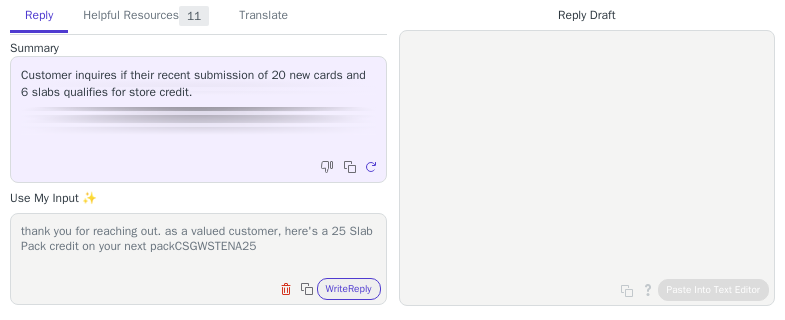 scroll, scrollTop: 0, scrollLeft: 0, axis: both 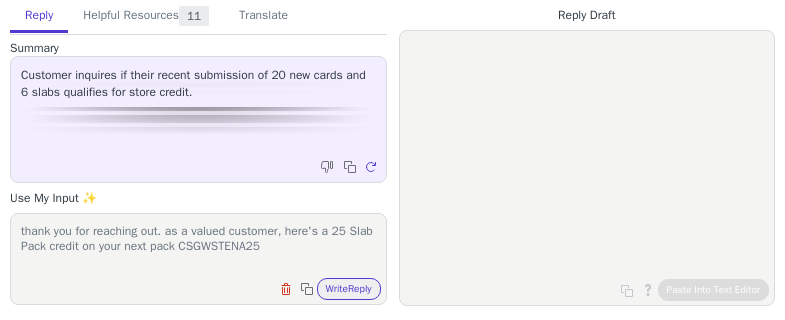 click on "thank you for reaching out. as a valued customer, here's a 25 Slab Pack credit on your next pack CSGWSTENA25" at bounding box center [198, 246] 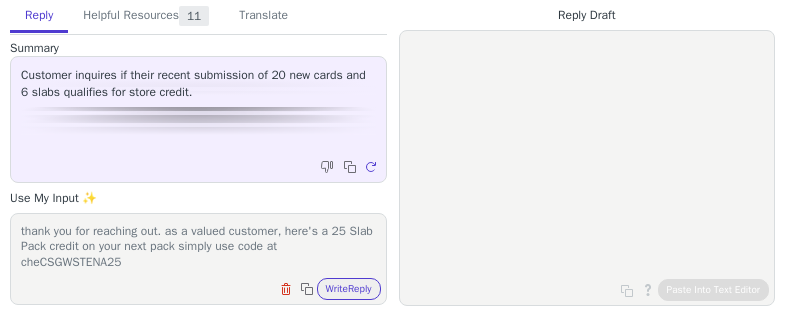 scroll, scrollTop: 1, scrollLeft: 0, axis: vertical 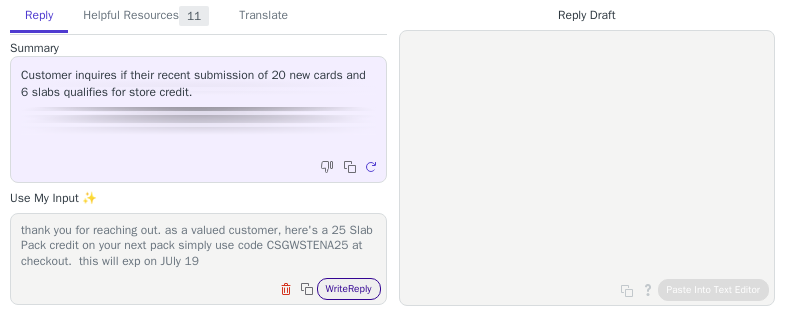 type on "thank you for reaching out. as a valued customer, here's a 25 Slab Pack credit on your next pack simply use code CSGWSTENA25 at checkout.  this will exp on JUly 19" 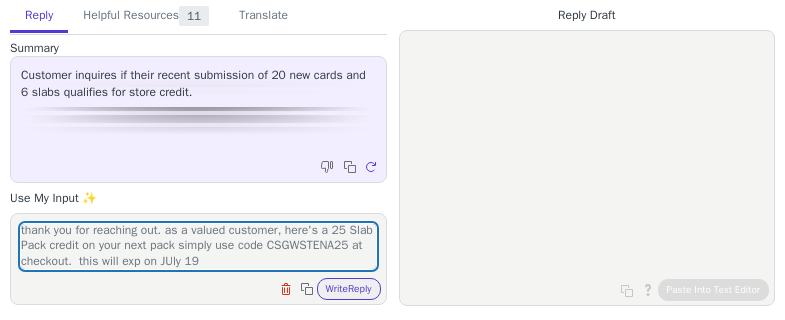 drag, startPoint x: 353, startPoint y: 286, endPoint x: 349, endPoint y: 312, distance: 26.305893 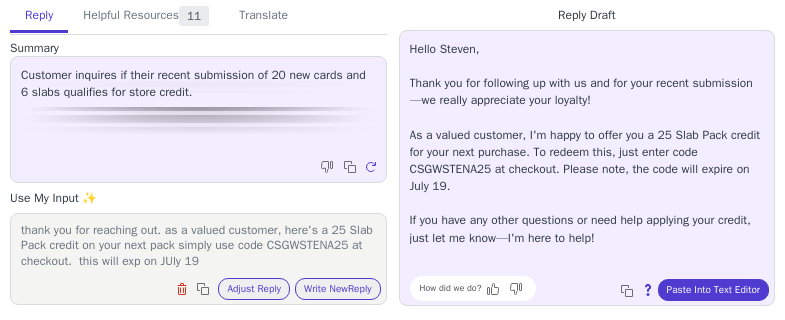 click on "Paste Into Text Editor" at bounding box center [713, 290] 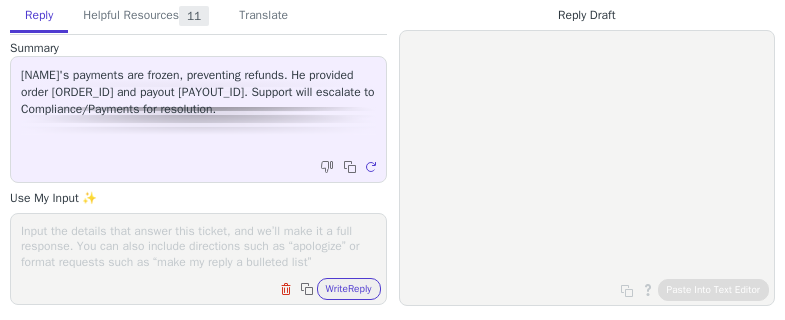 scroll, scrollTop: 0, scrollLeft: 0, axis: both 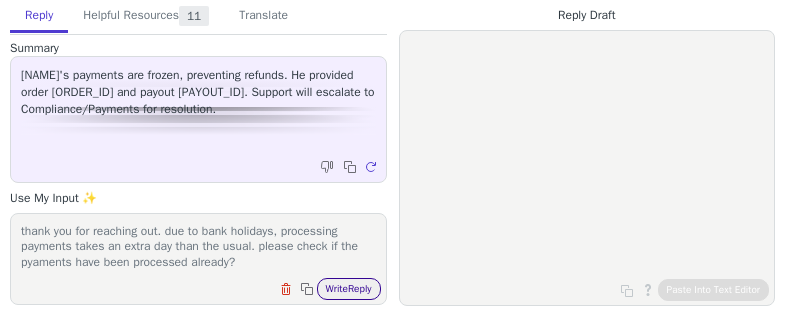 type on "thank you for reaching out. due to bank holidays, processing payments takes an extra day than the usual. please check if the pyaments have been processed already?" 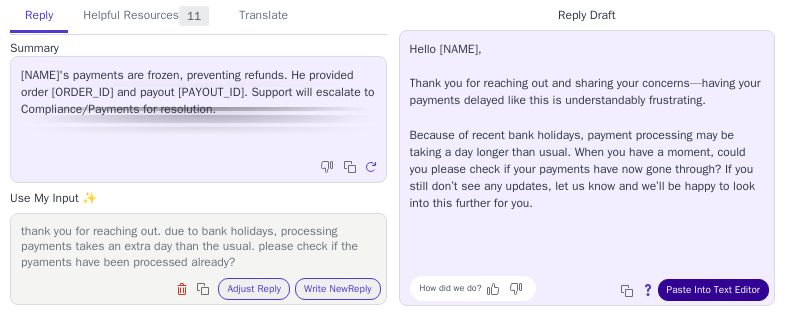 click on "Paste Into Text Editor" at bounding box center [713, 290] 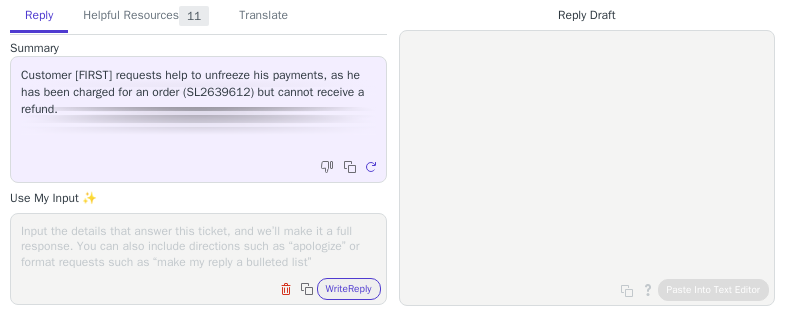 scroll, scrollTop: 0, scrollLeft: 0, axis: both 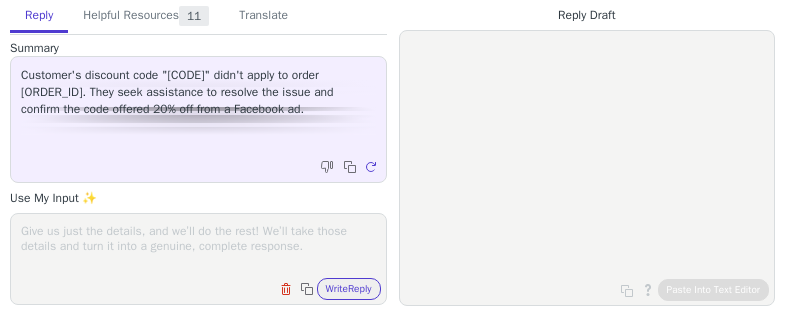 click at bounding box center [198, 246] 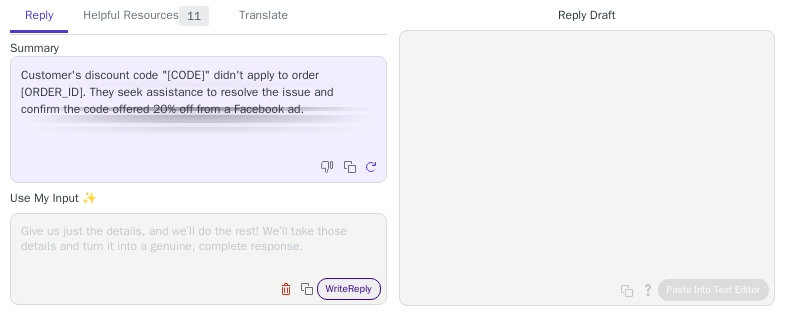 paste on "thank you for your quick response. while we cannot apply the discount on a purchase that was already completed, here's a 25% discount code as a valued customer. simply use code [CODE] at checkout. this will exp on [DATE]" 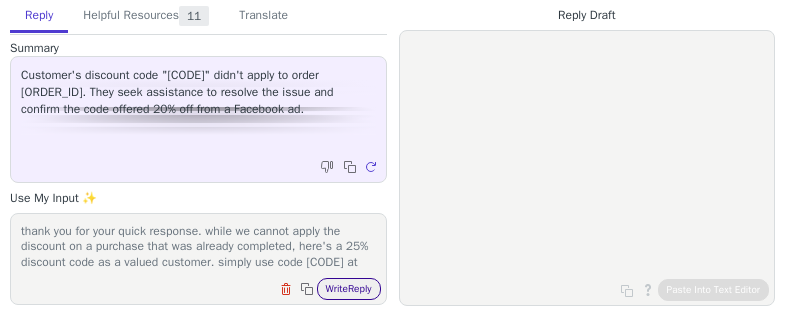 scroll, scrollTop: 16, scrollLeft: 0, axis: vertical 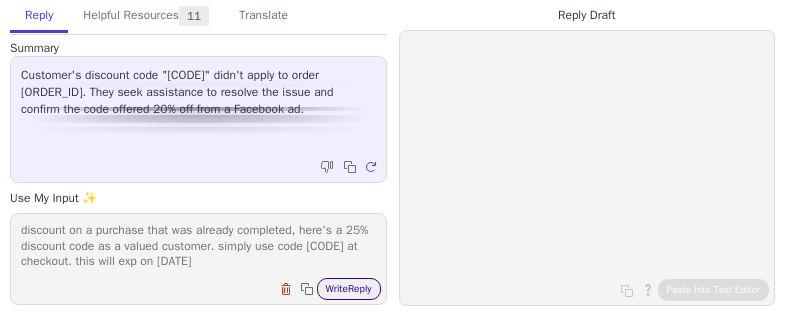 type on "thank you for your quick response. while we cannot apply the discount on a purchase that was already completed, here's a 25% discount code as a valued customer. simply use code [CODE] at checkout. this will exp on [DATE]" 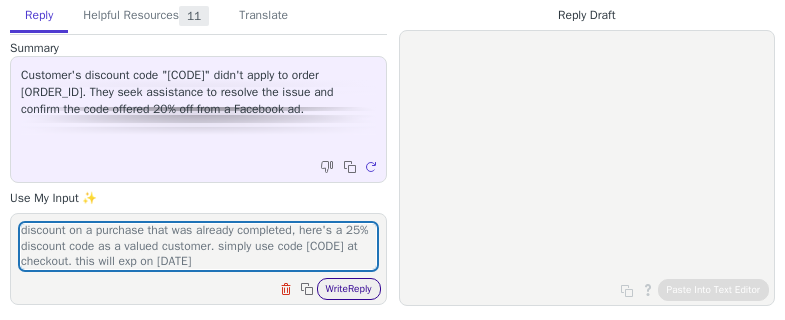 click on "Write  Reply" at bounding box center [349, 289] 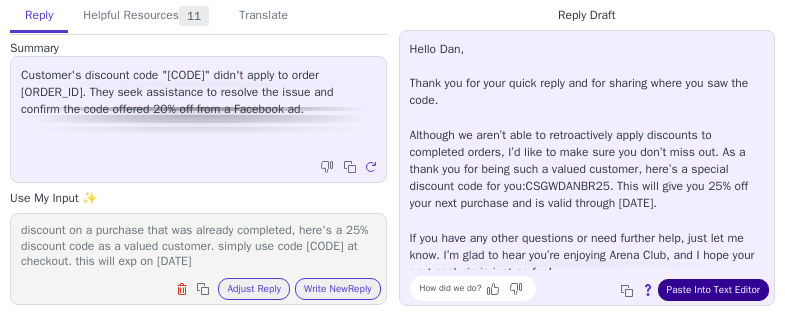 click on "Paste Into Text Editor" at bounding box center [713, 290] 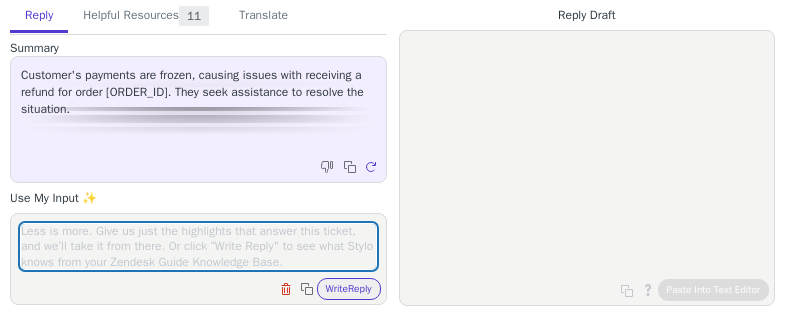 click at bounding box center (198, 246) 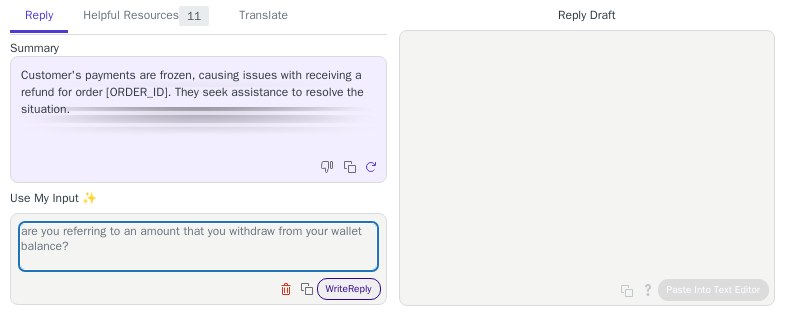 type on "are you referring to an amount that you withdraw from your wallet balance?" 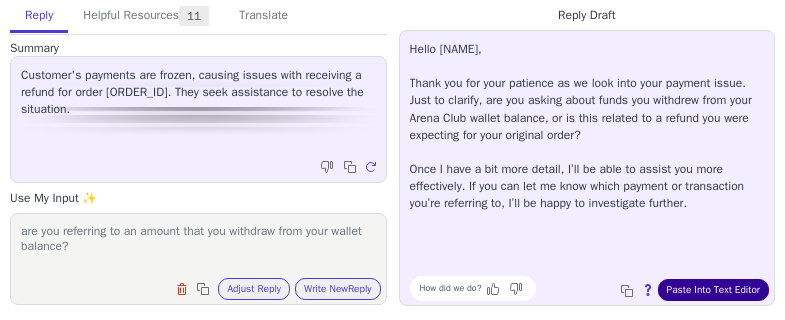 click on "Paste Into Text Editor" at bounding box center (713, 290) 